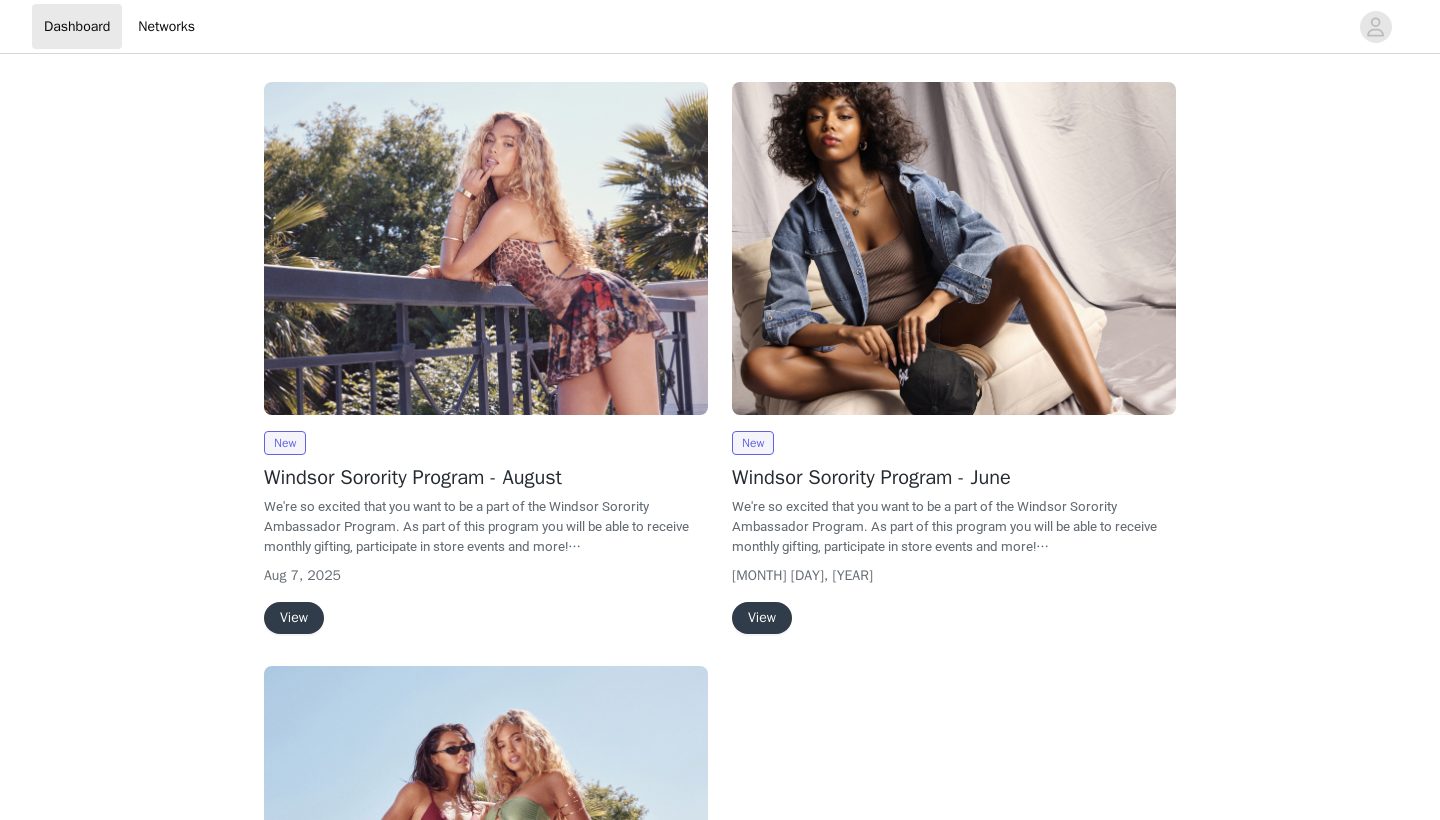 scroll, scrollTop: 0, scrollLeft: 0, axis: both 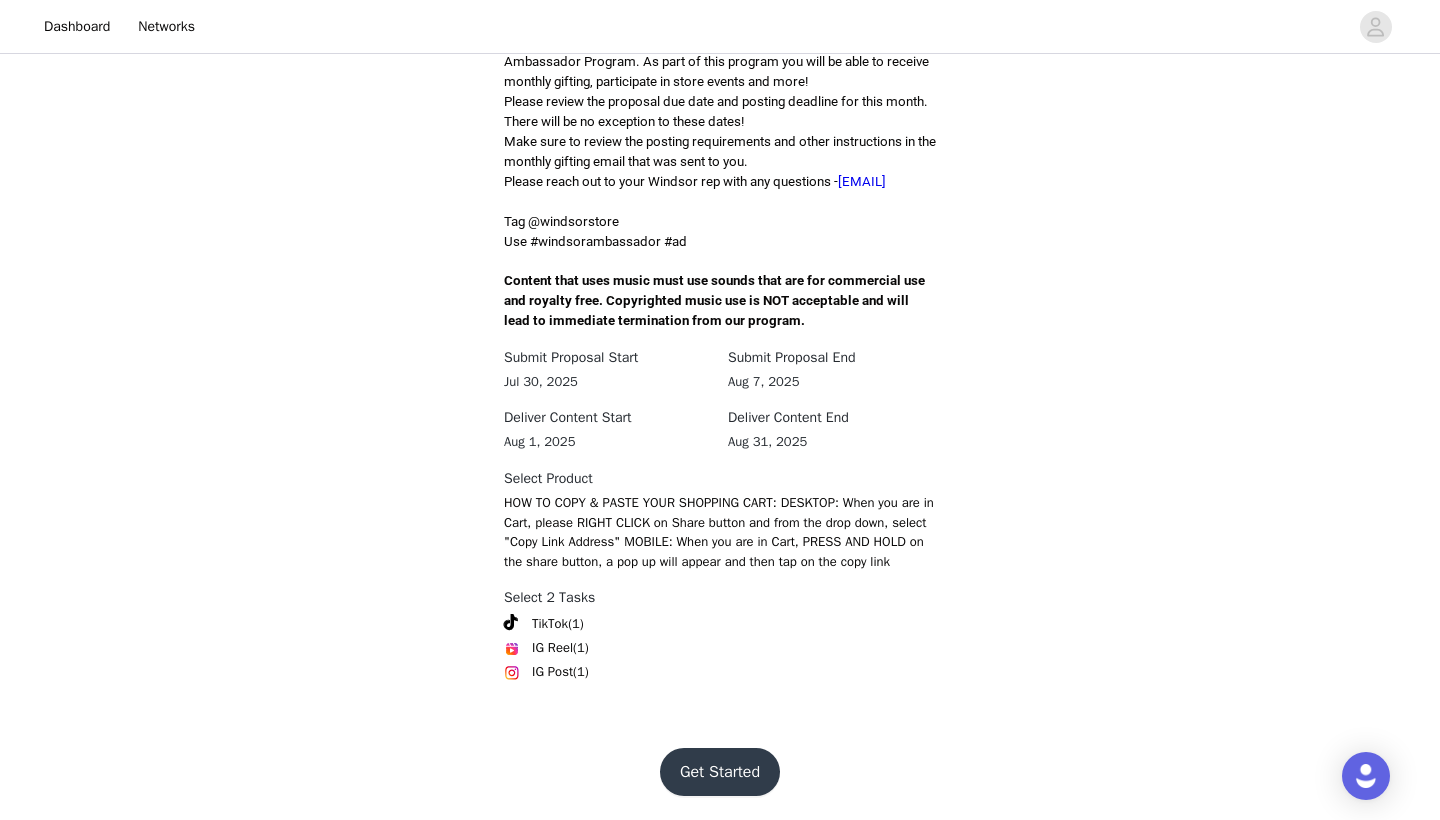 click on "Get Started" at bounding box center (720, 772) 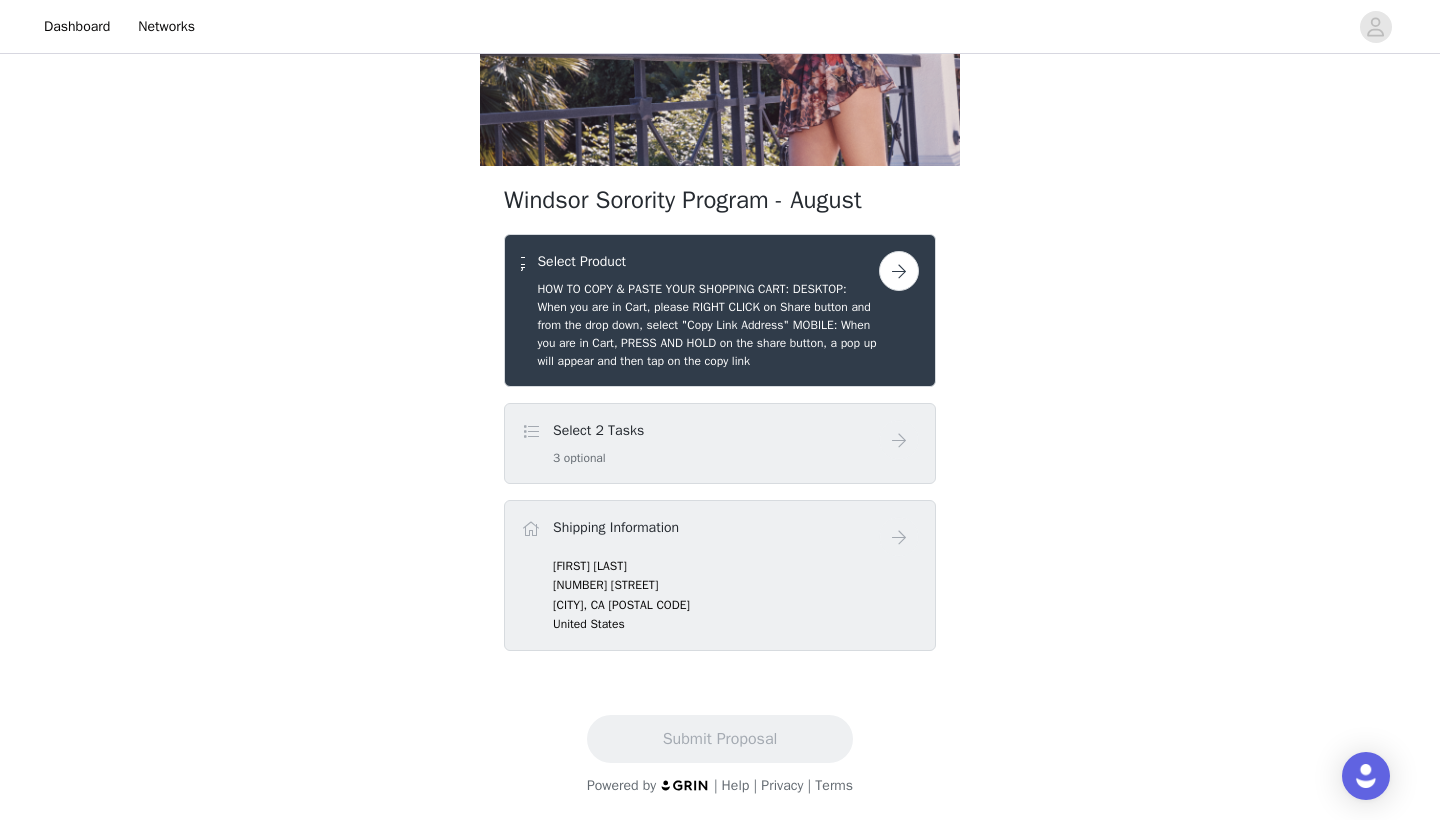 scroll, scrollTop: 230, scrollLeft: 0, axis: vertical 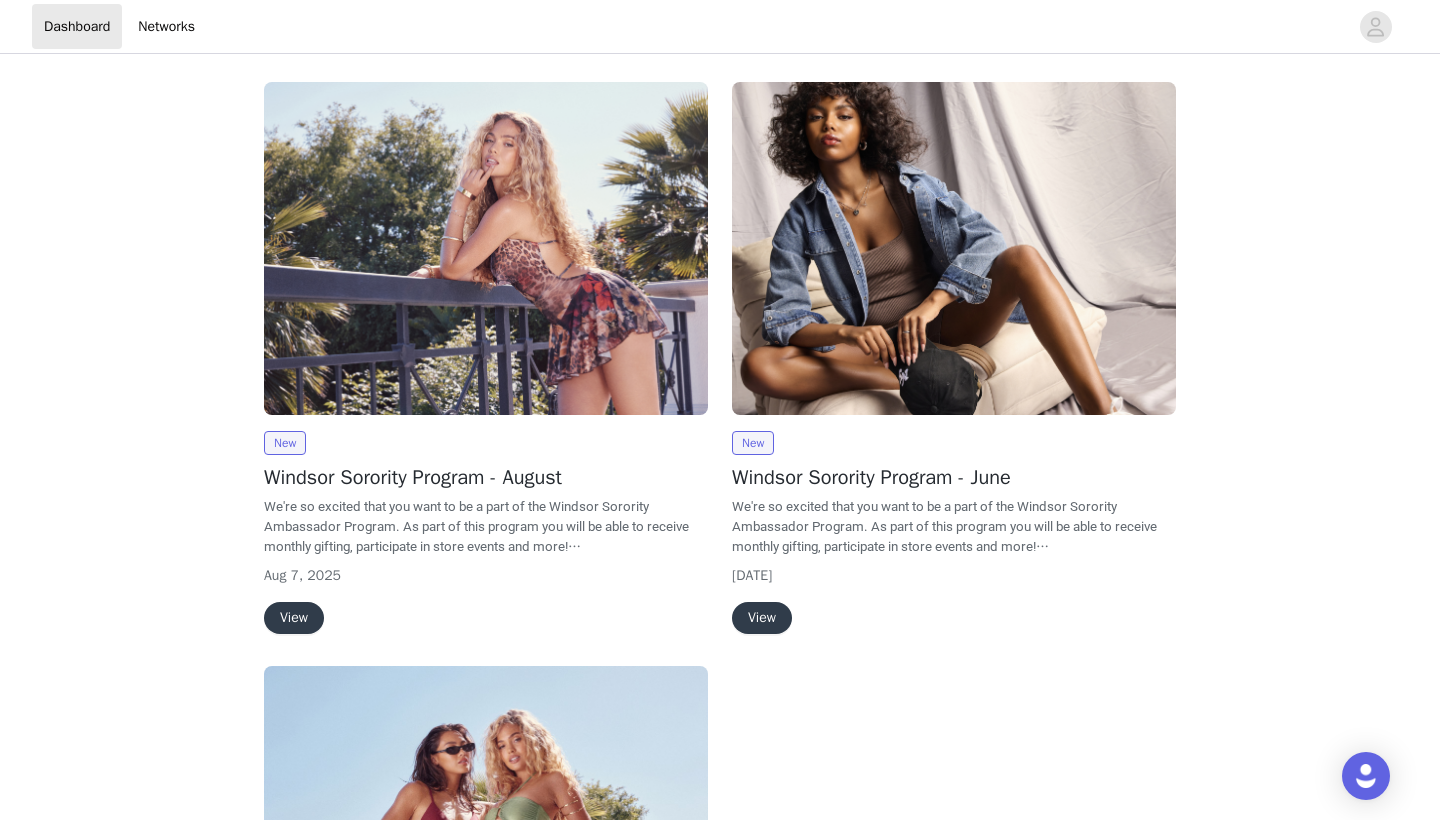 click on "View" at bounding box center [294, 618] 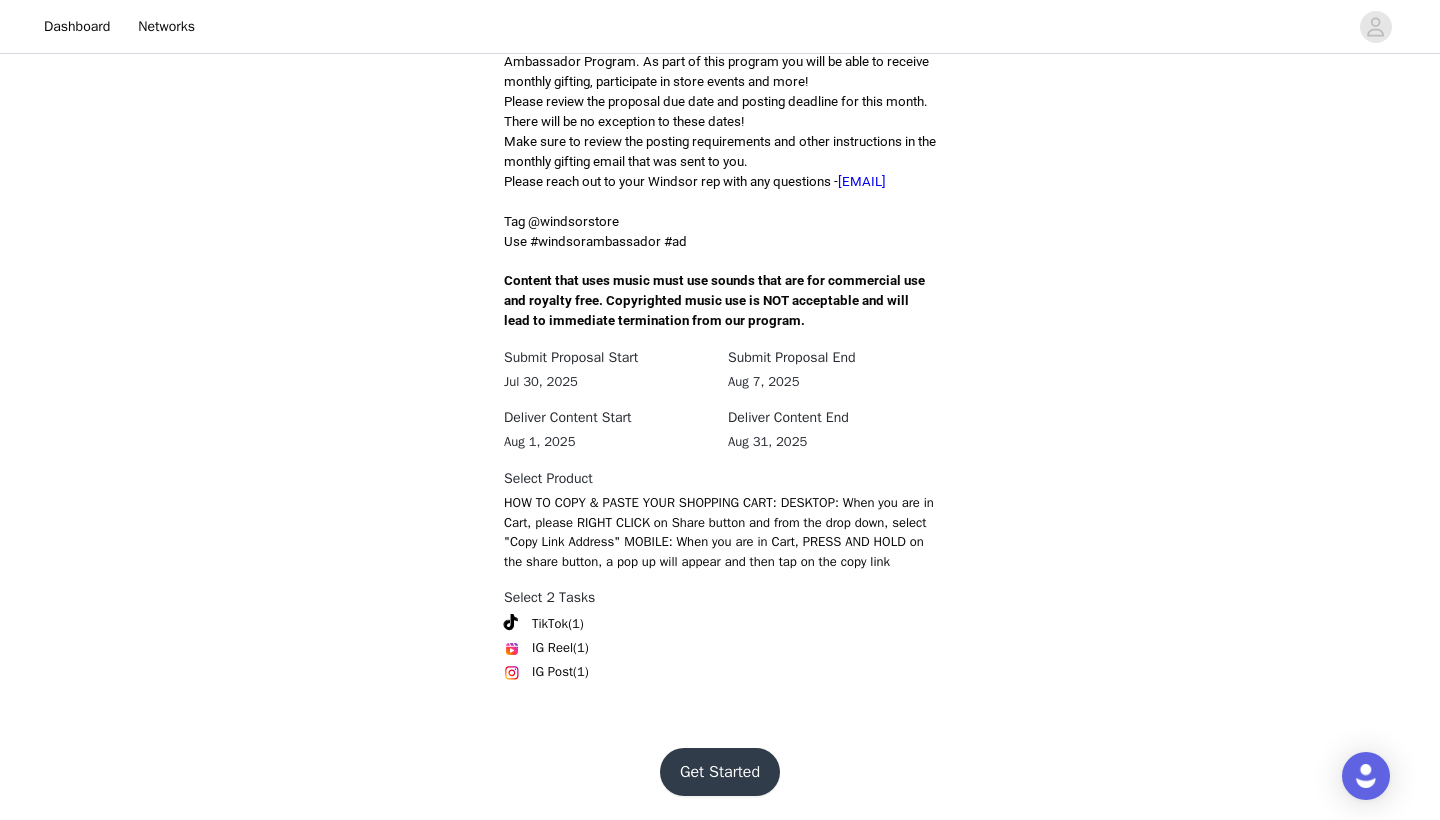 scroll, scrollTop: 540, scrollLeft: 0, axis: vertical 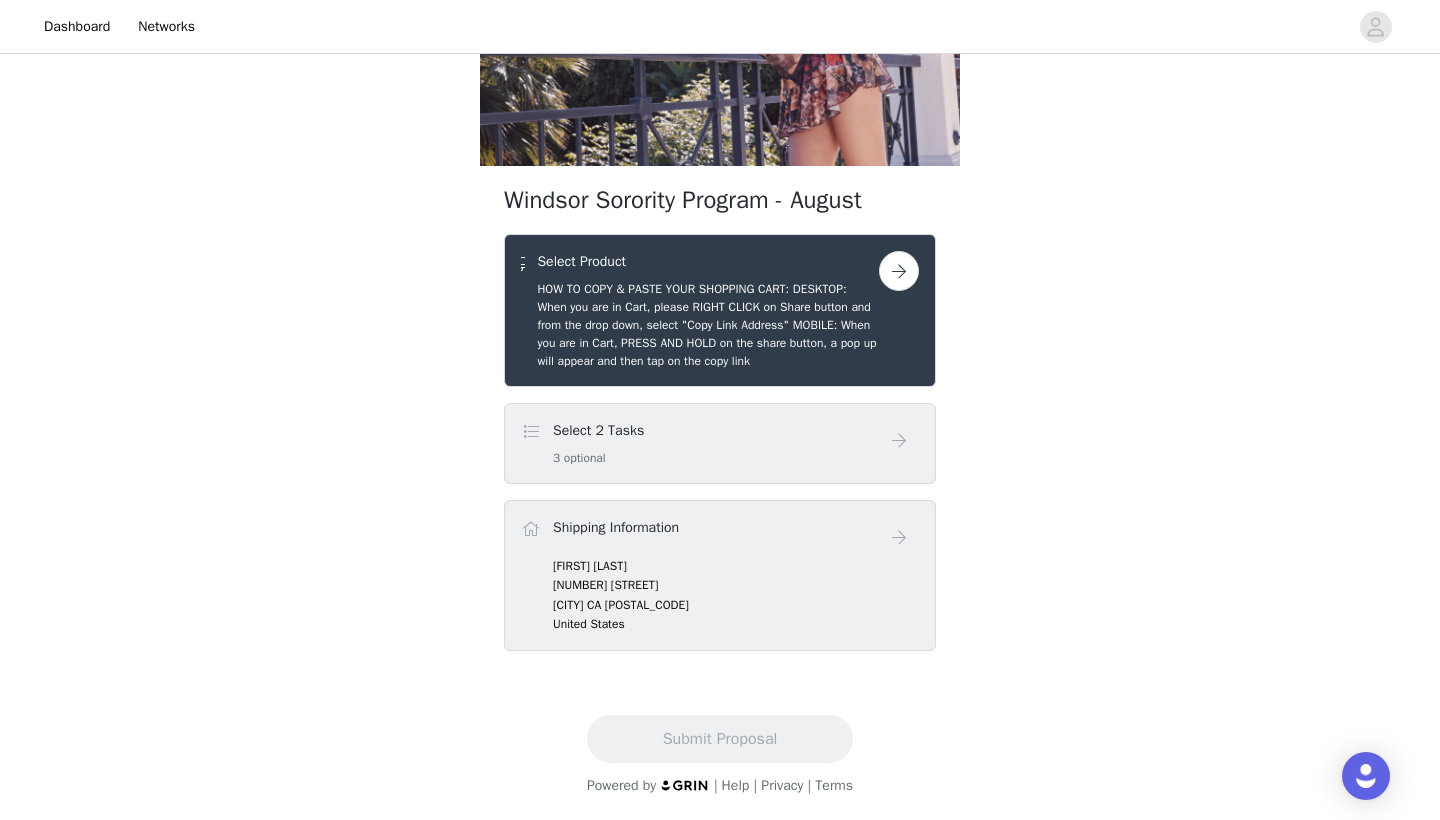 click on "Select 2 Tasks   3 optional" at bounding box center (700, 443) 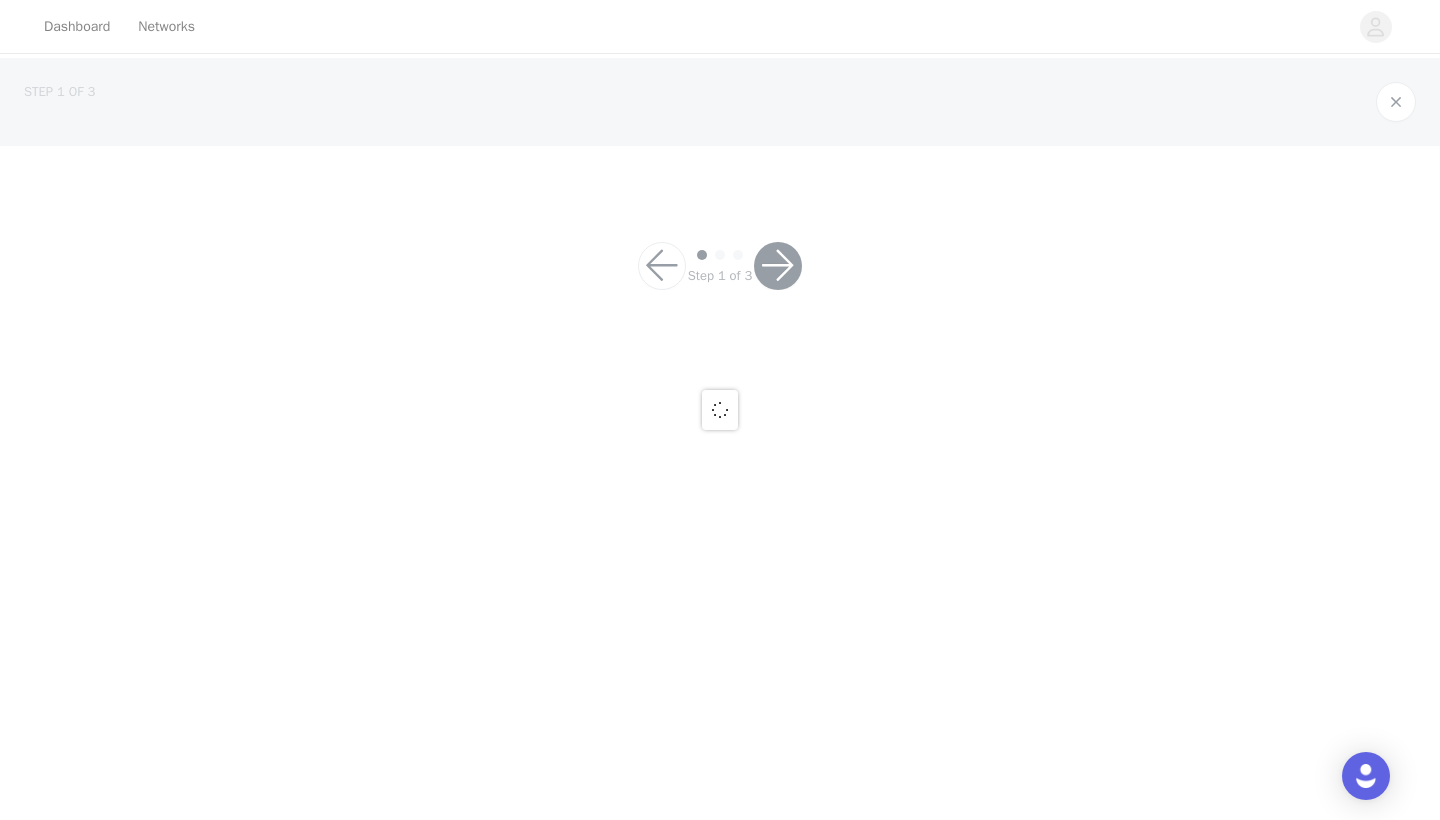 scroll, scrollTop: 0, scrollLeft: 0, axis: both 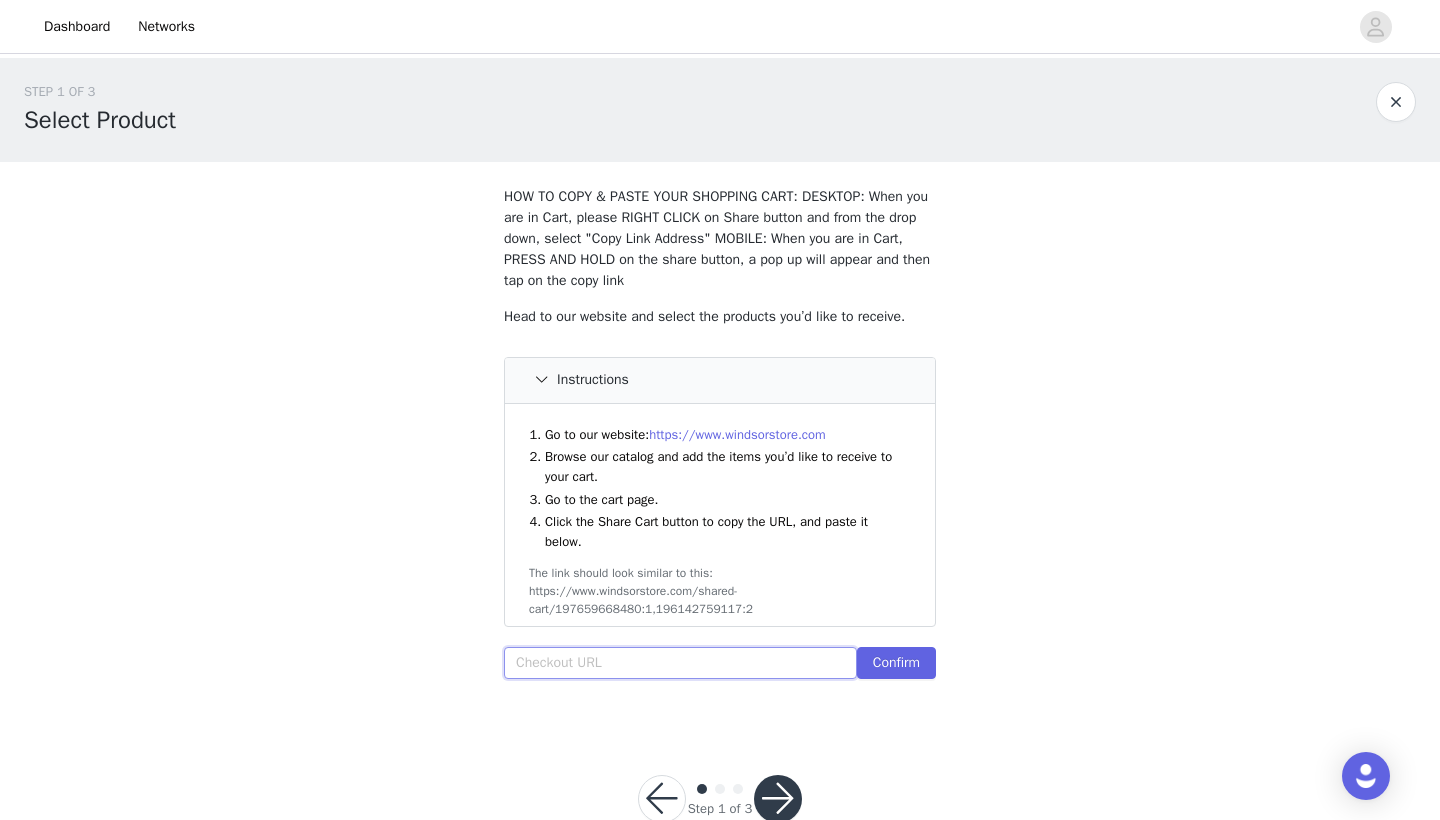 click at bounding box center (680, 663) 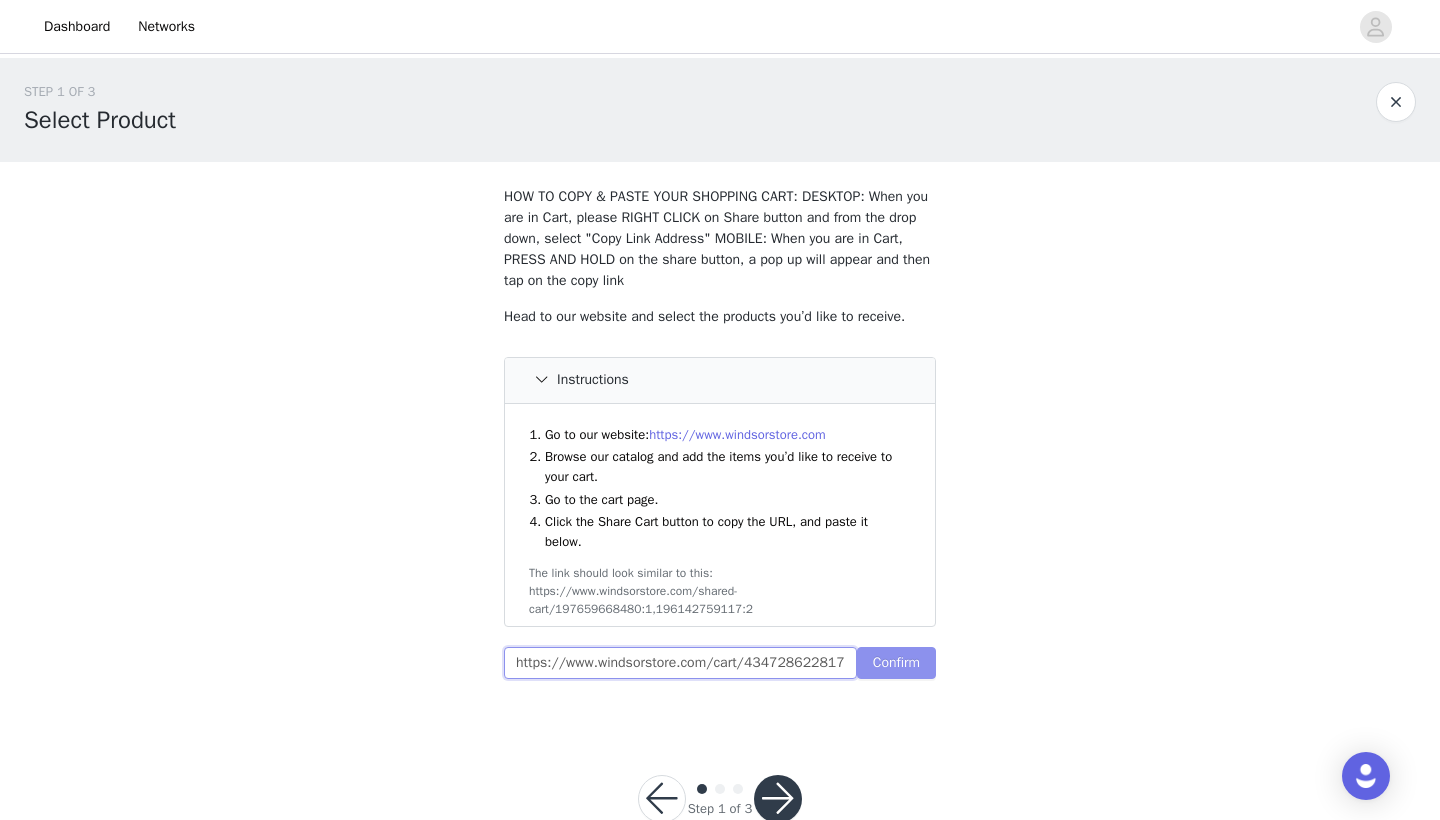 type on "https://www.windsorstore.com/cart/43472862281779:1,17617768841267:1,43467375738931:1,43244127092787:1,43311073034291:1,42950337527859:1,42957915815987:1,42745951158323:1" 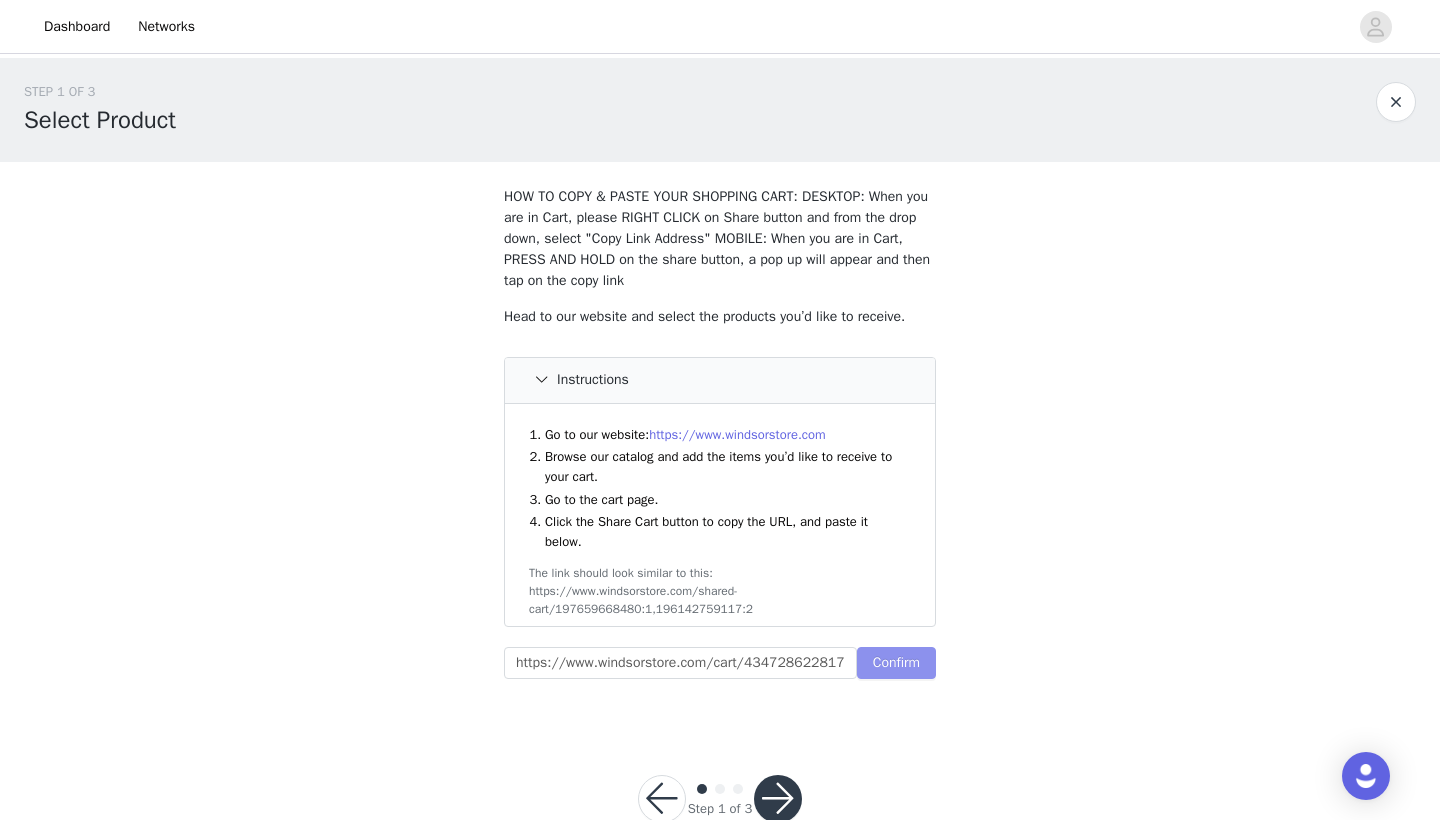 click on "Confirm" at bounding box center (896, 663) 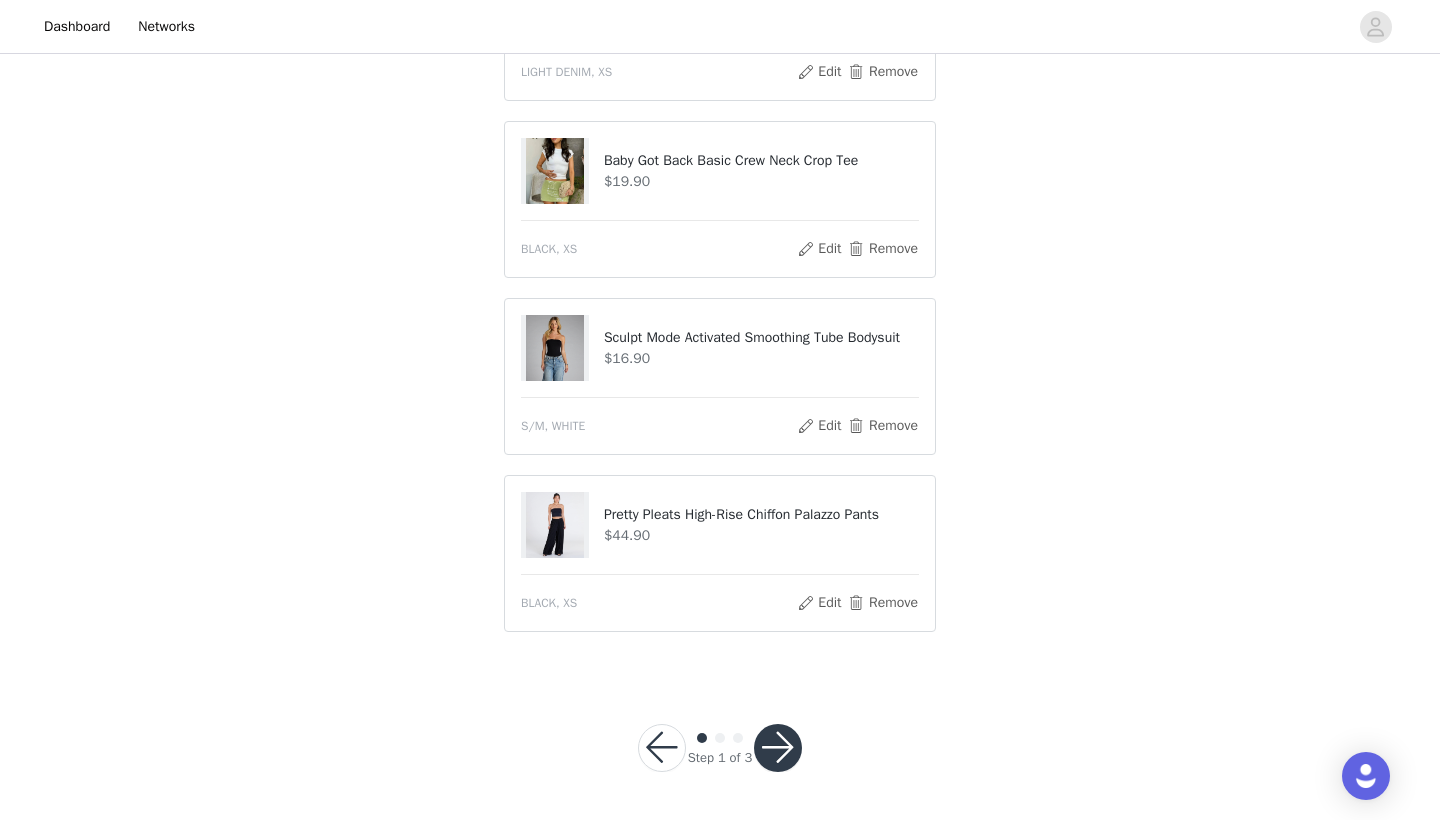 scroll, scrollTop: 1450, scrollLeft: 0, axis: vertical 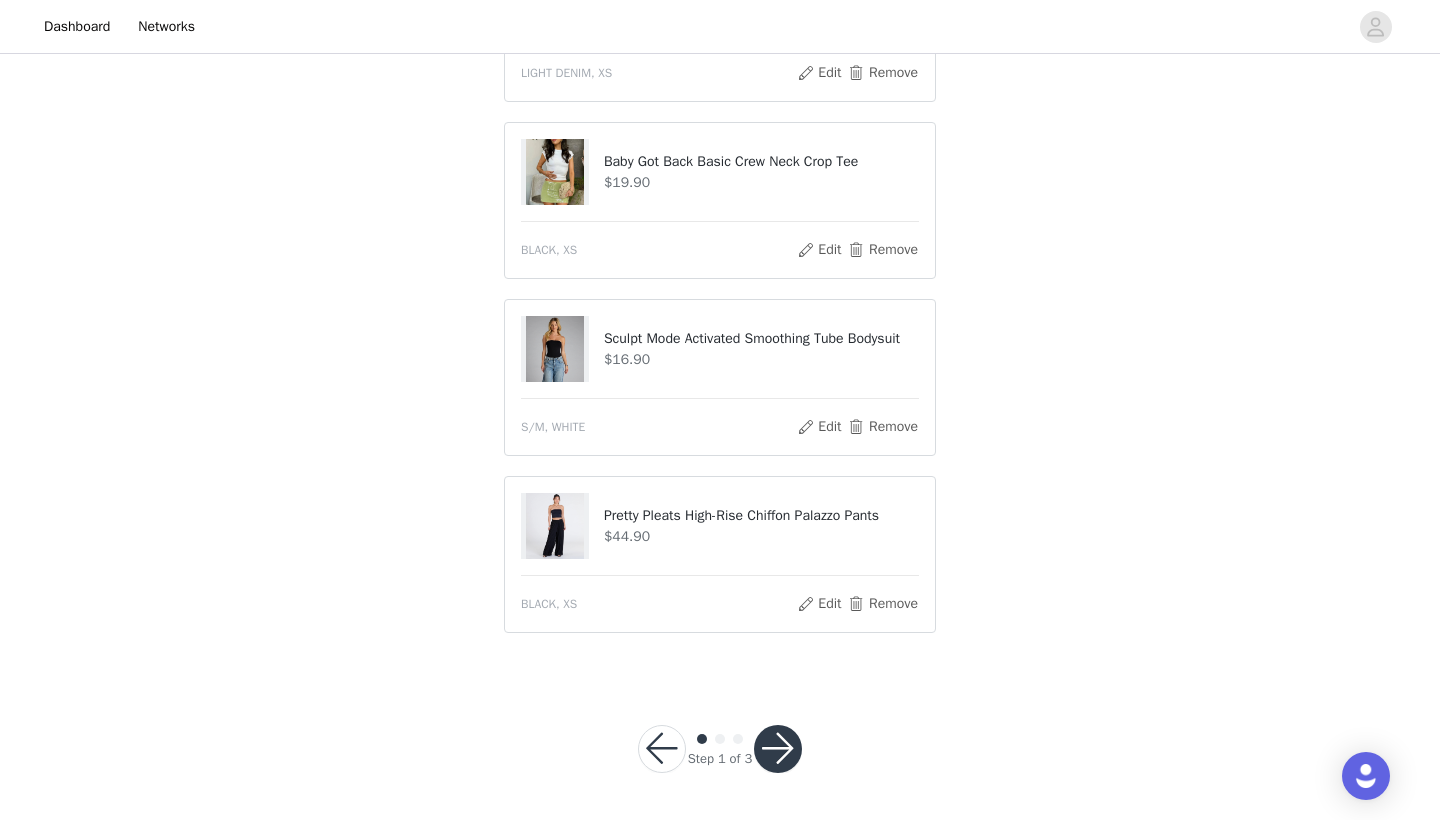 click at bounding box center (778, 749) 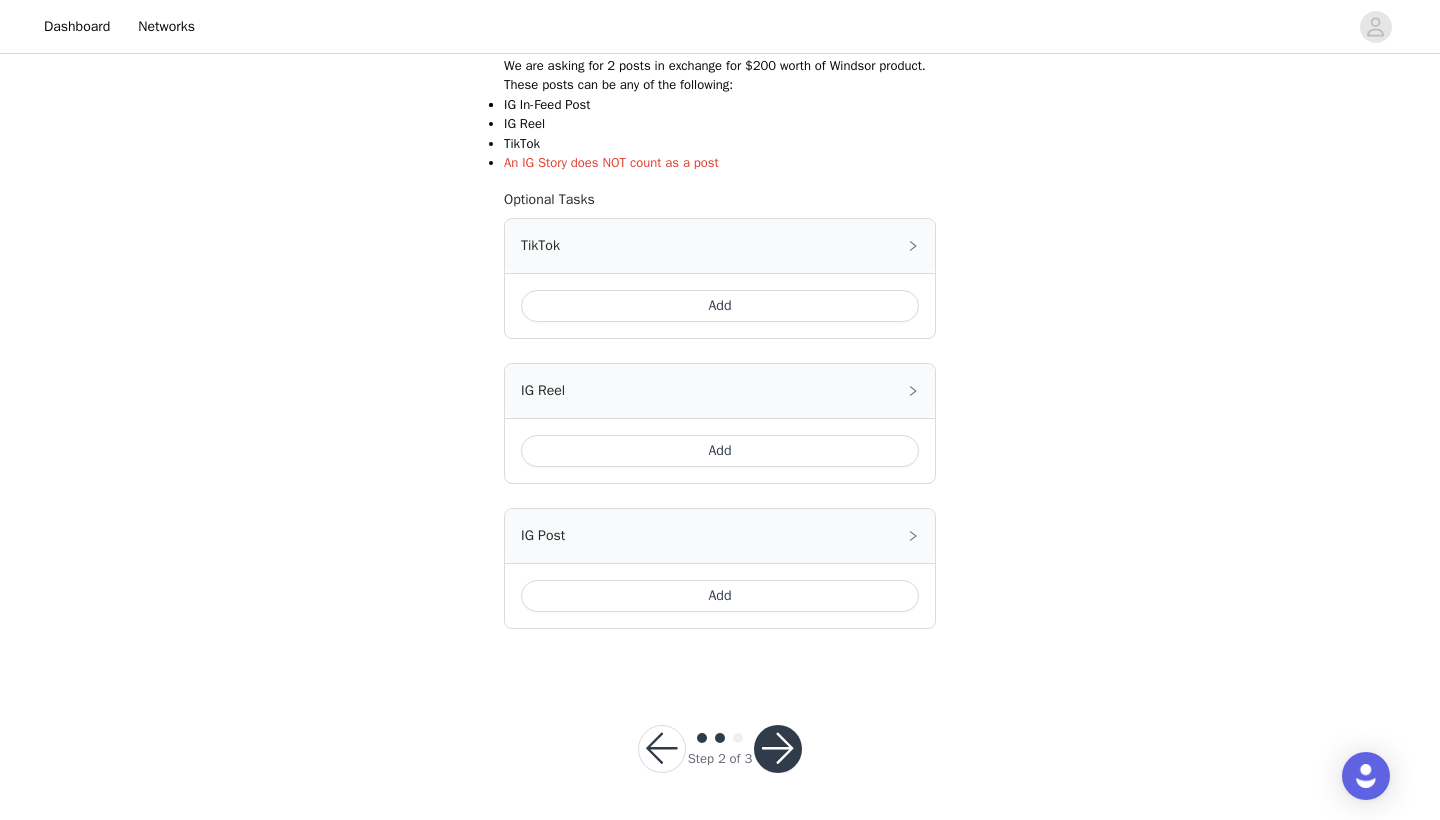 scroll, scrollTop: 387, scrollLeft: 0, axis: vertical 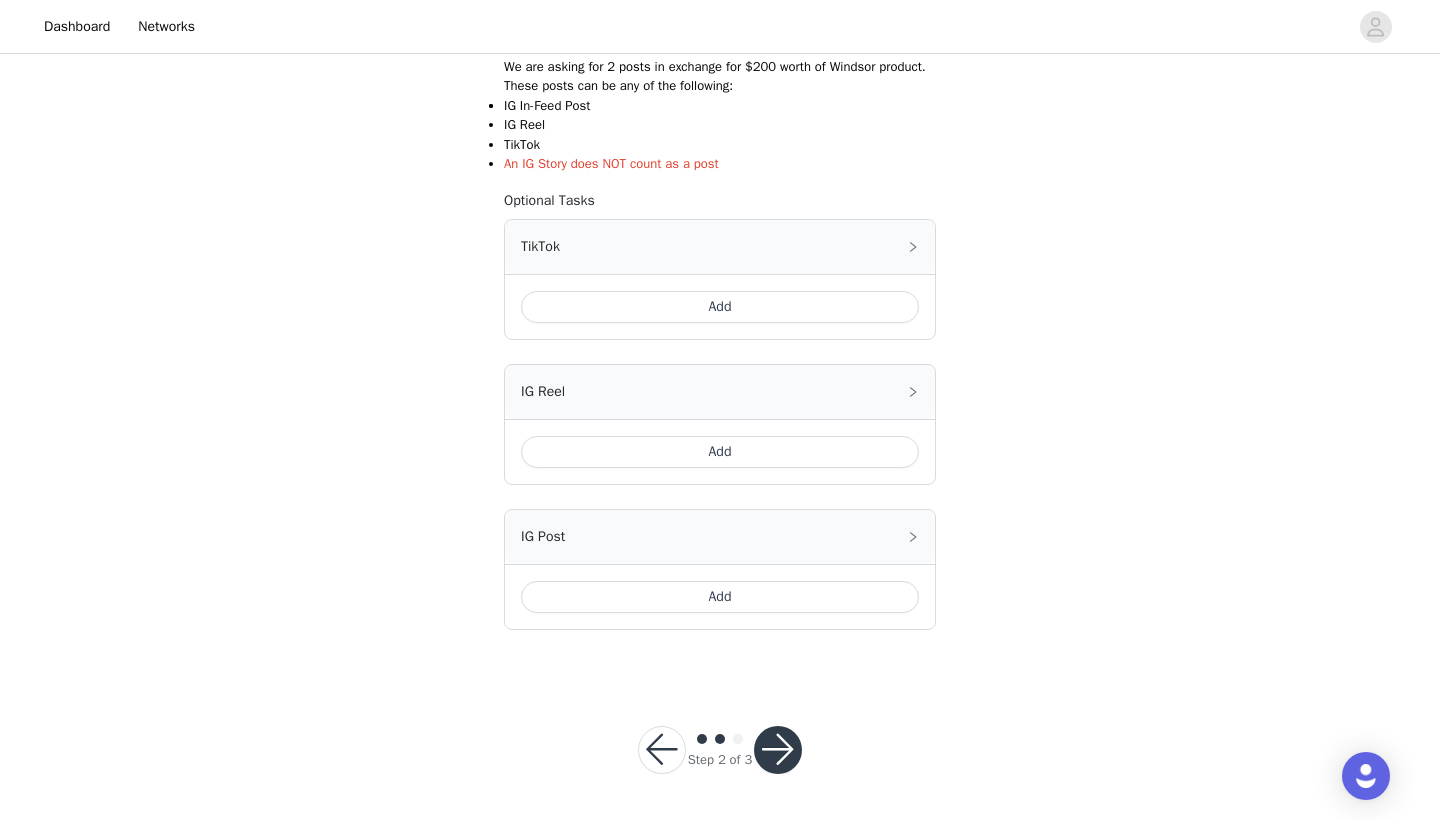 click at bounding box center (778, 750) 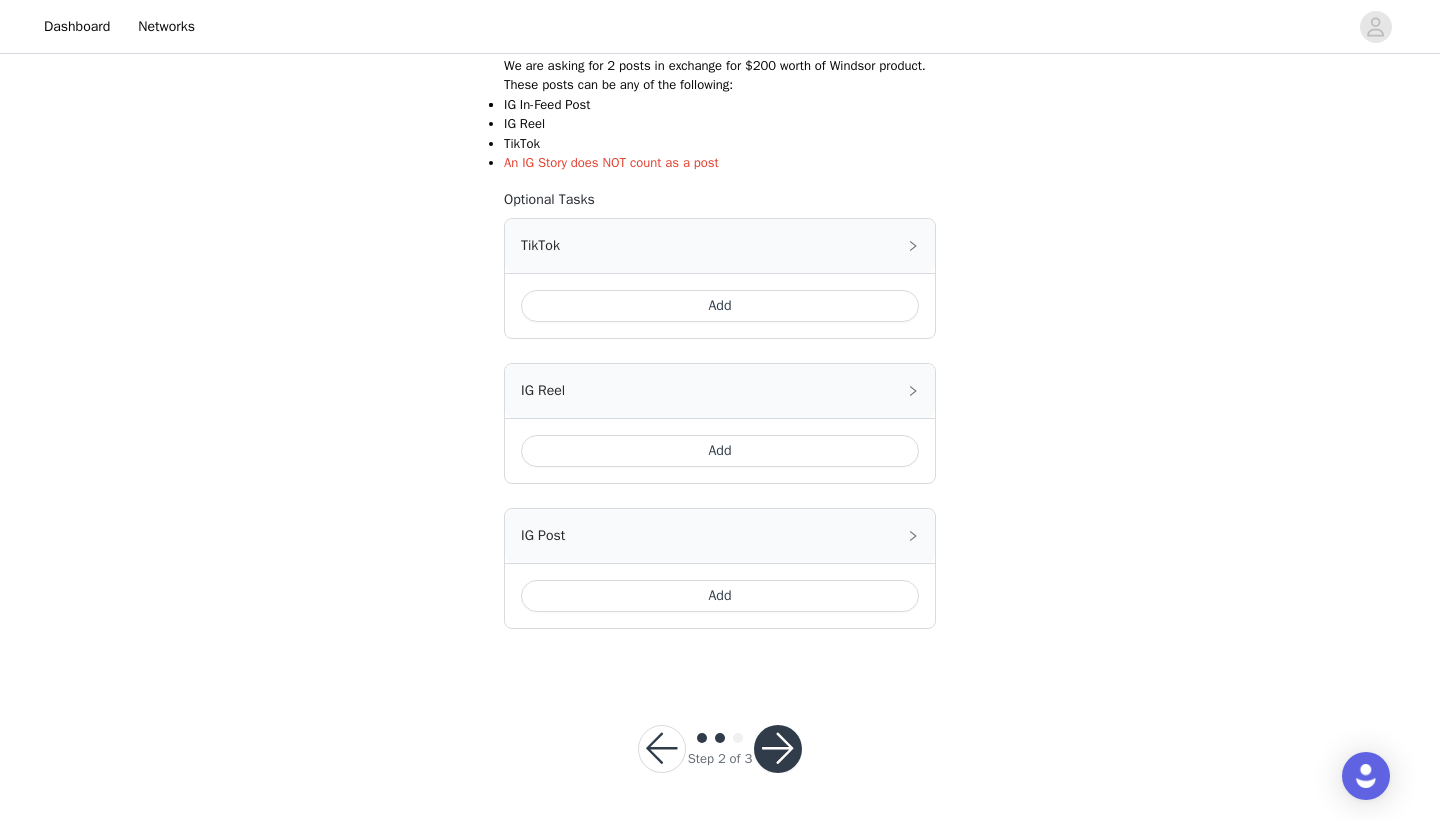 scroll, scrollTop: 387, scrollLeft: 0, axis: vertical 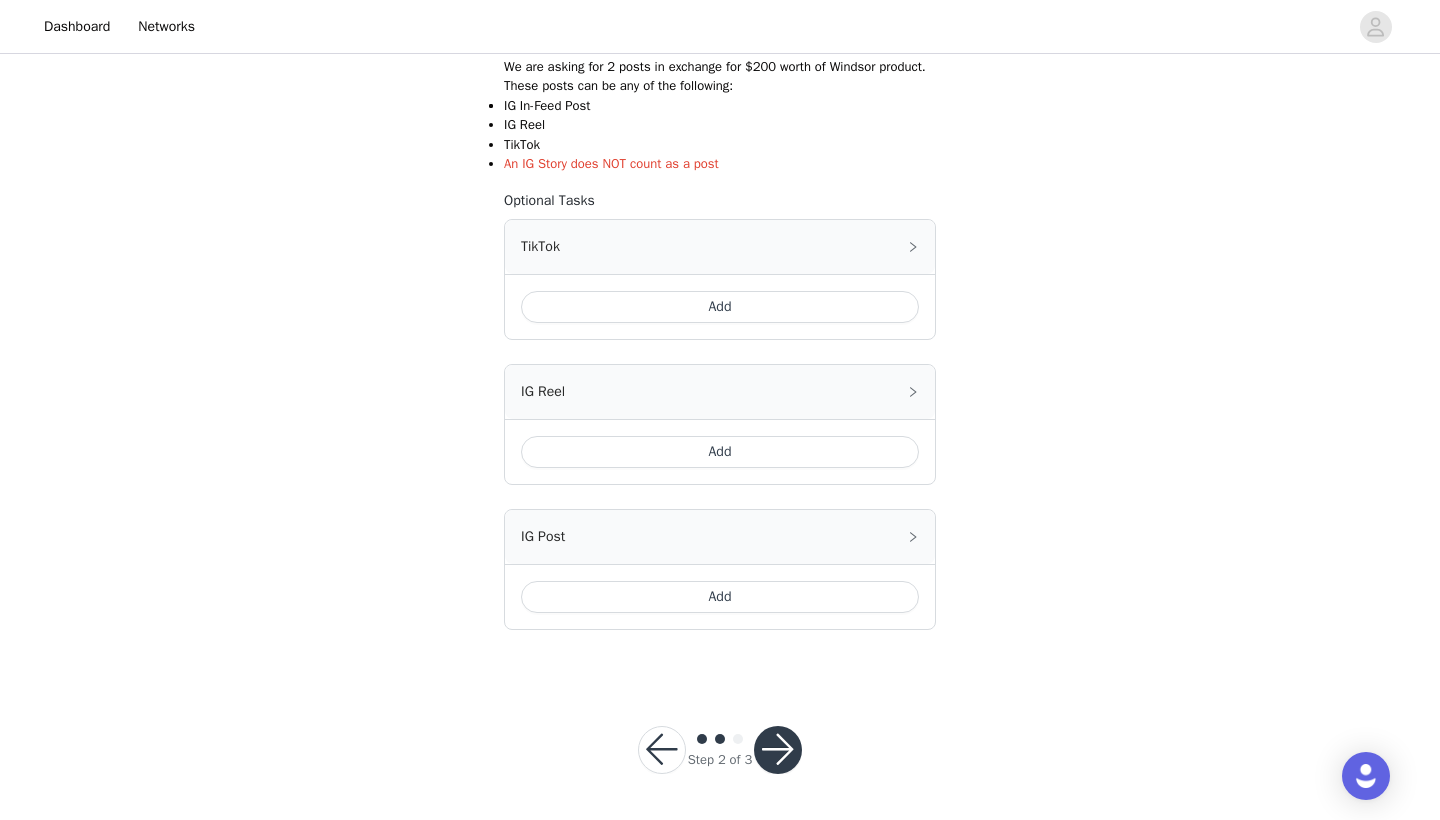 click at bounding box center (778, 750) 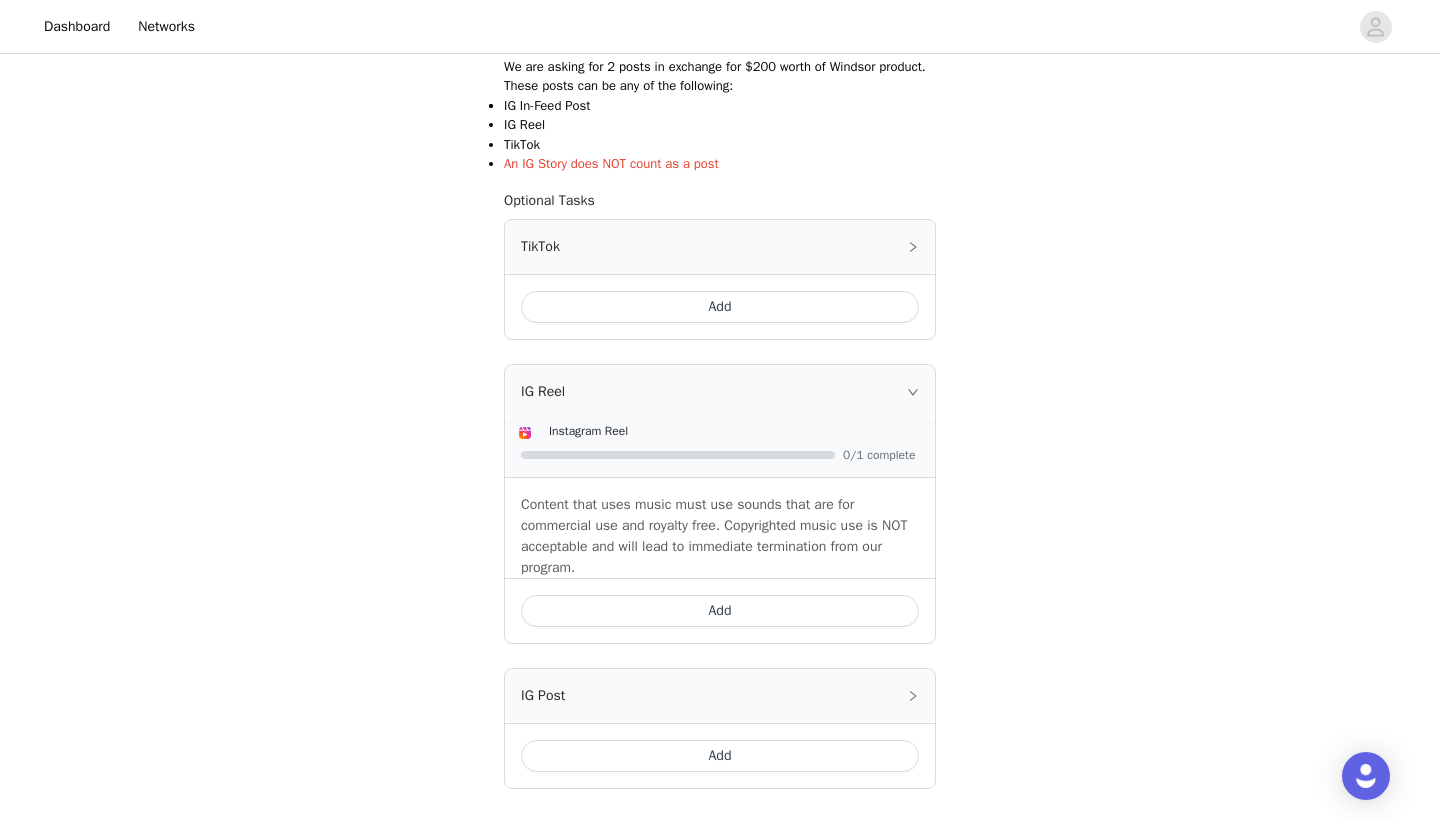 click on "Add" at bounding box center (720, 611) 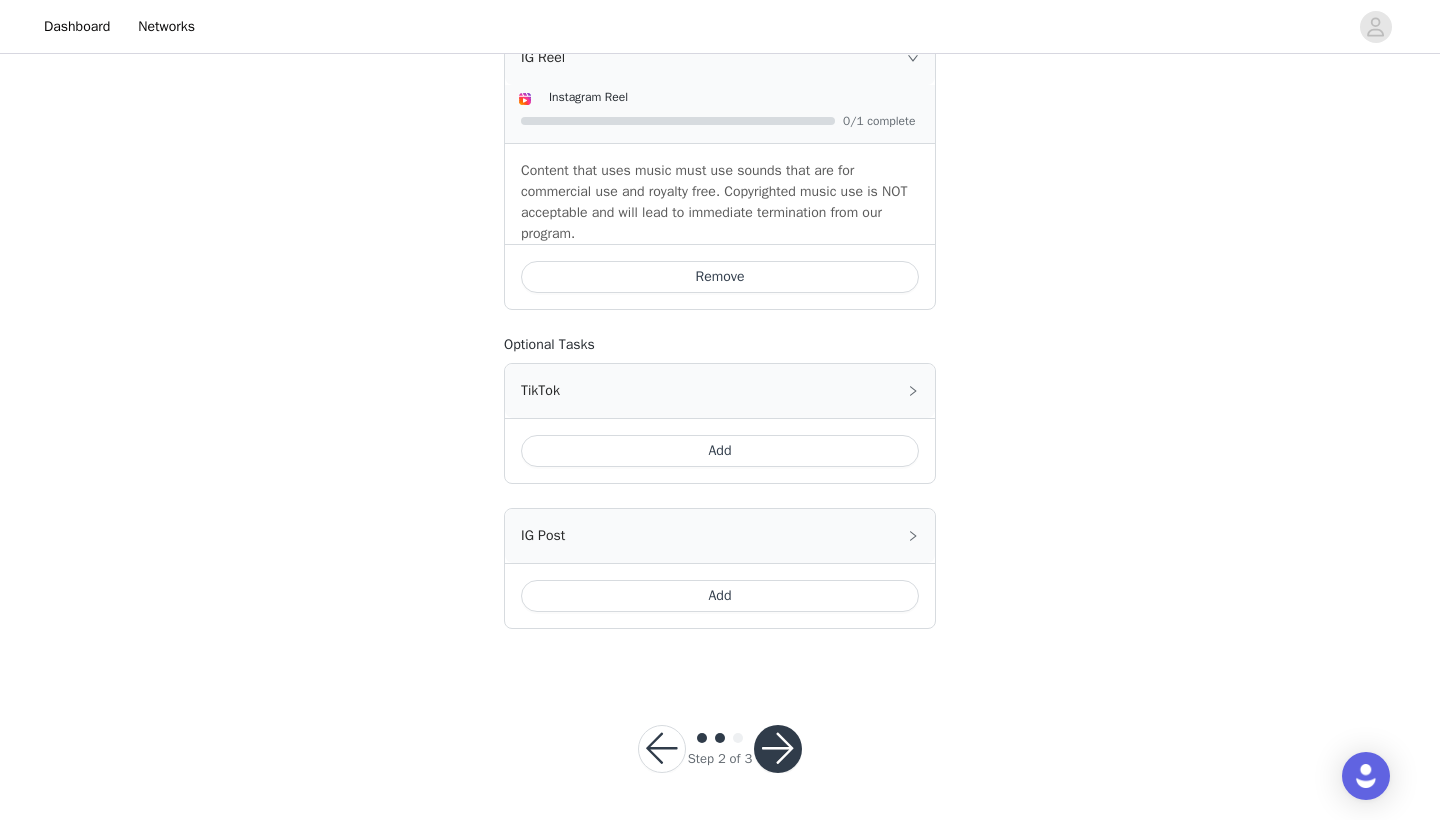 scroll, scrollTop: 575, scrollLeft: 0, axis: vertical 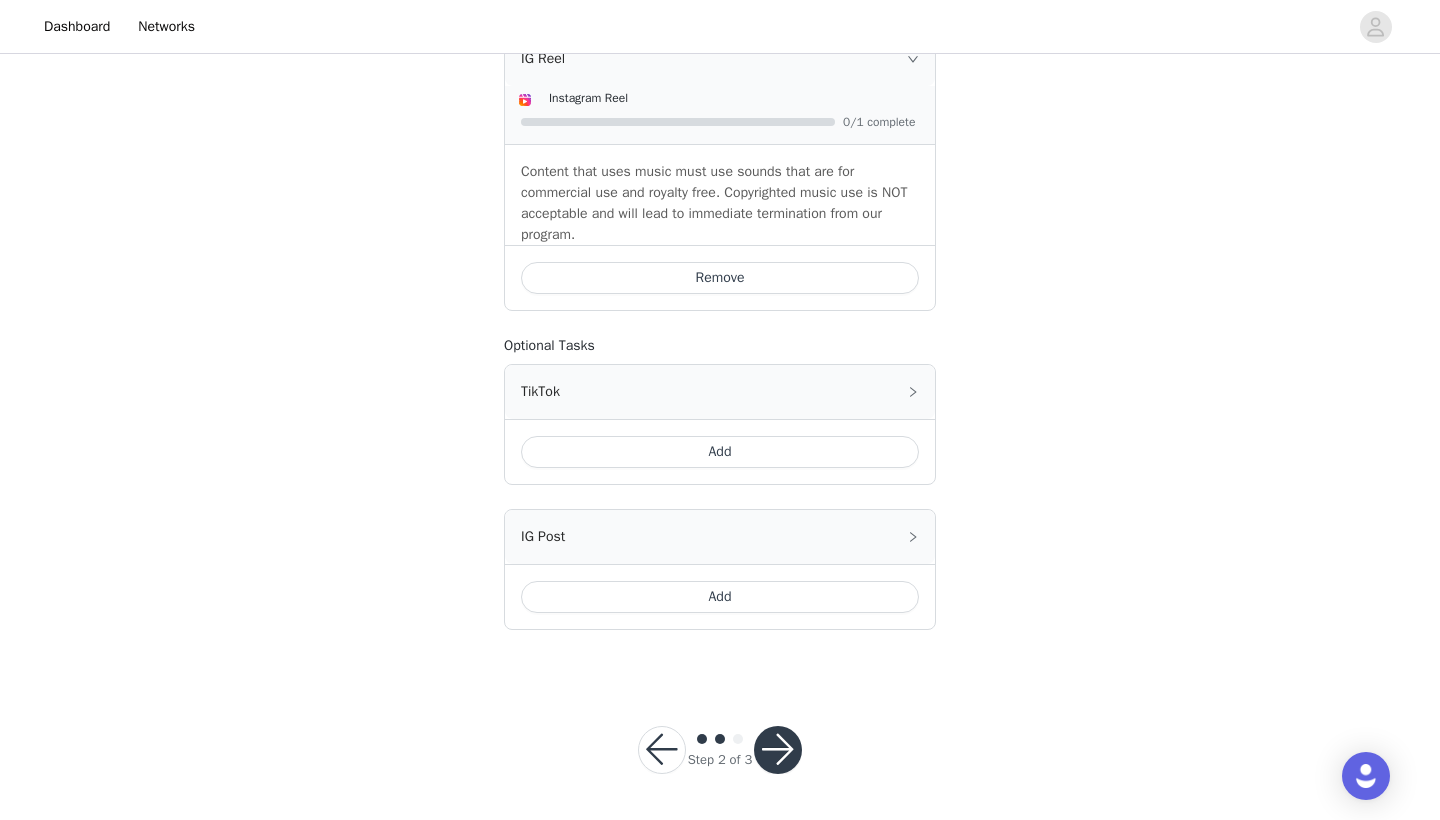 click on "Add" at bounding box center [720, 452] 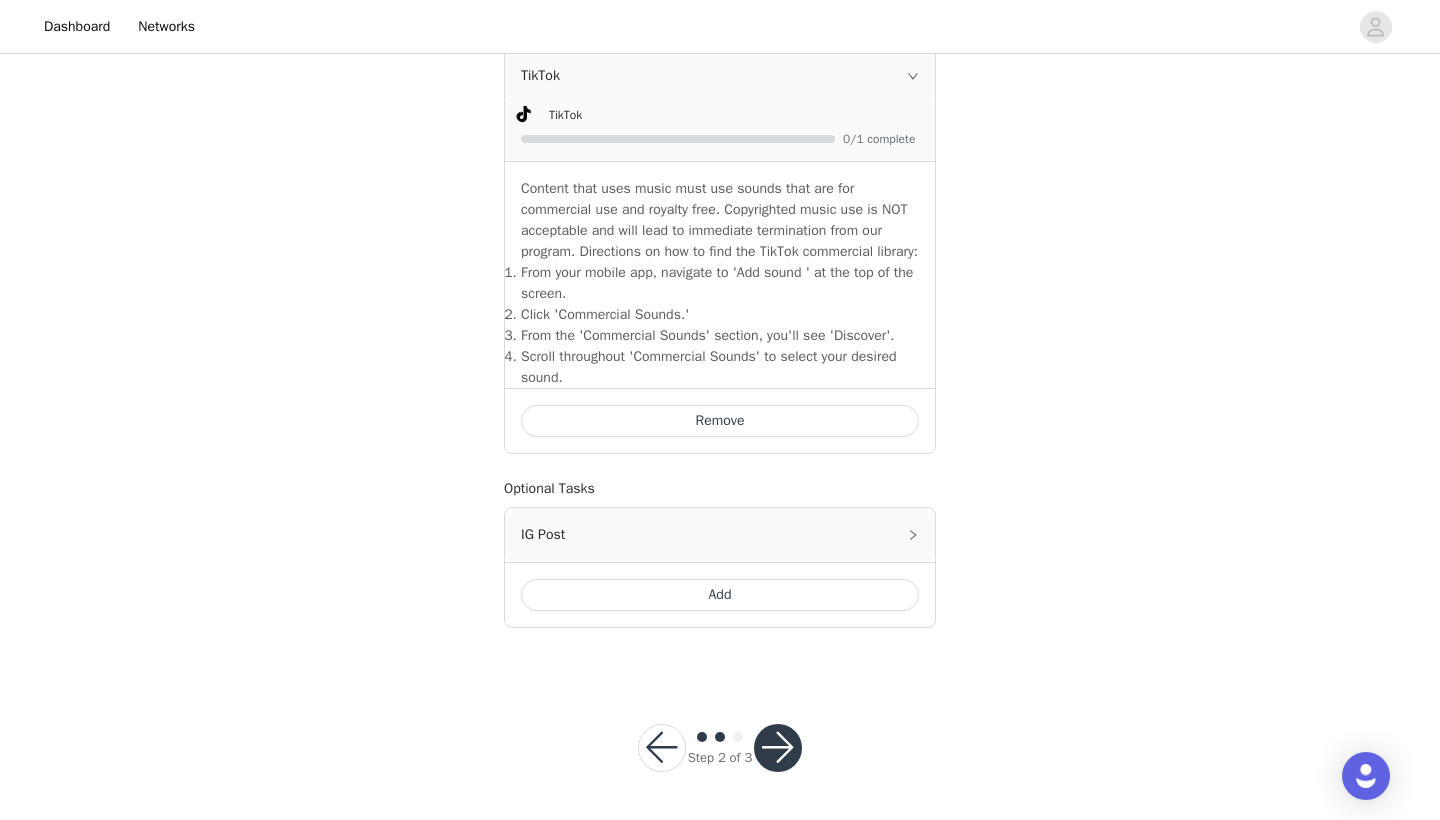 scroll, scrollTop: 881, scrollLeft: 0, axis: vertical 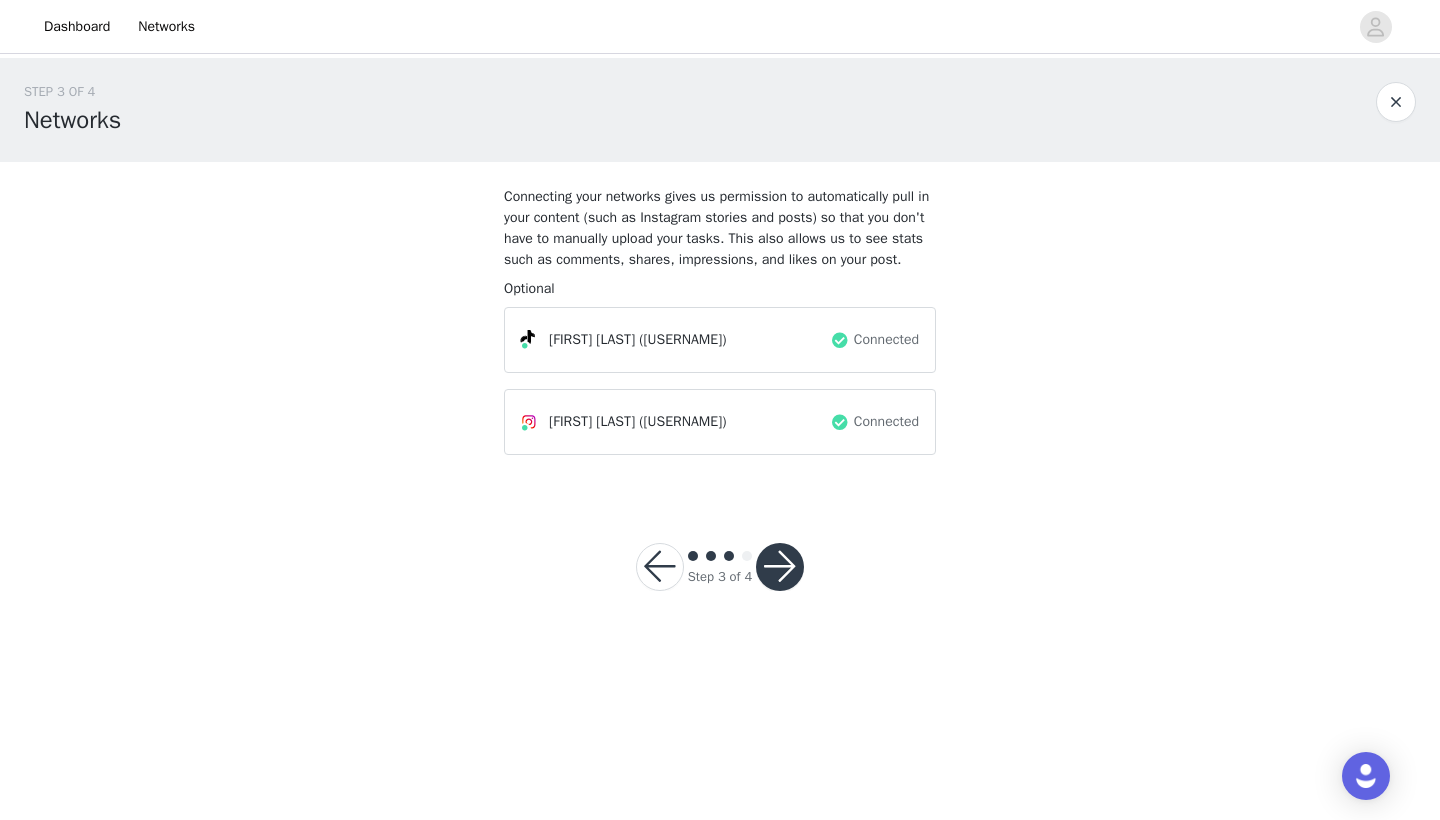 click at bounding box center [780, 567] 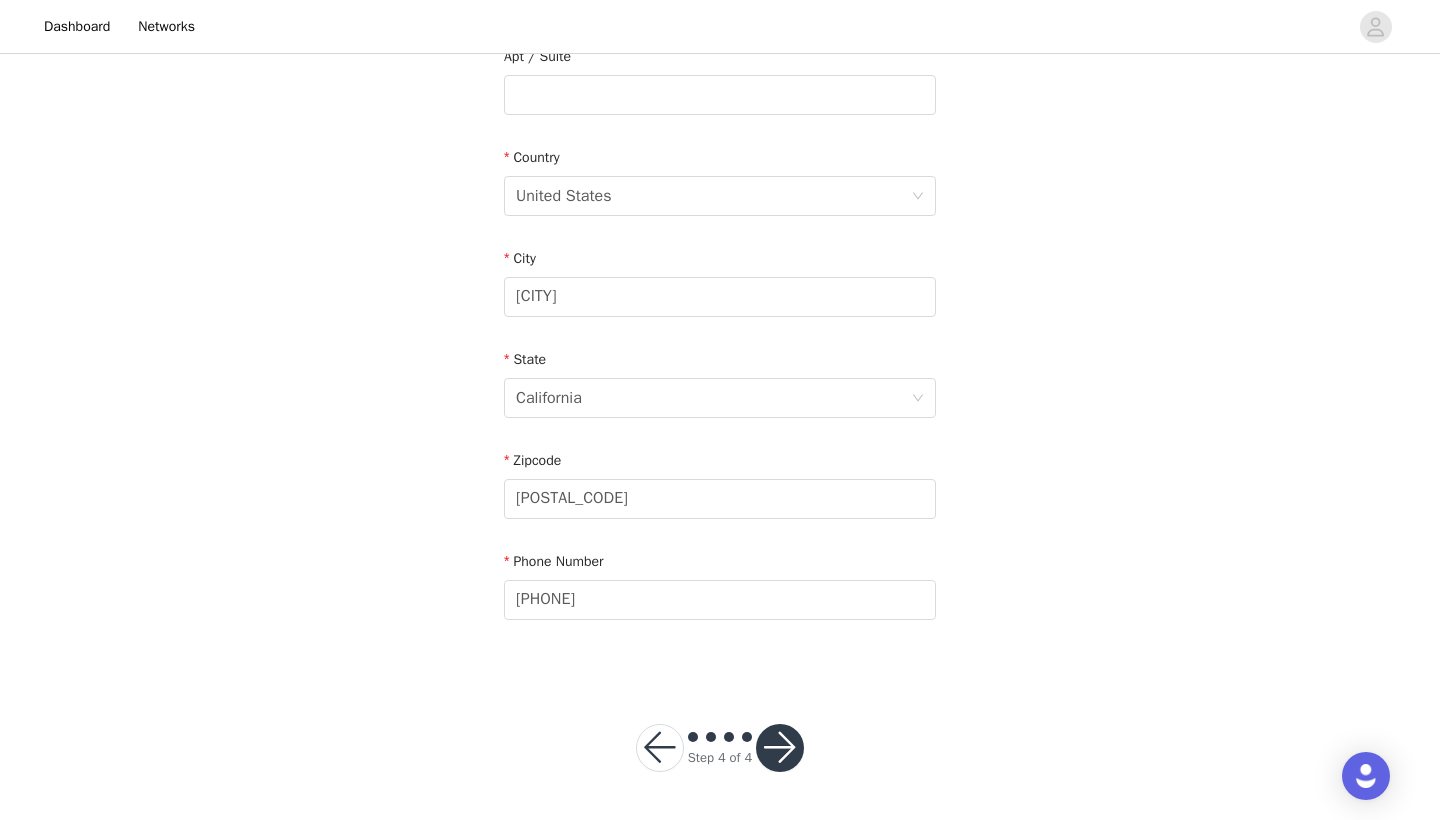 scroll, scrollTop: 543, scrollLeft: 0, axis: vertical 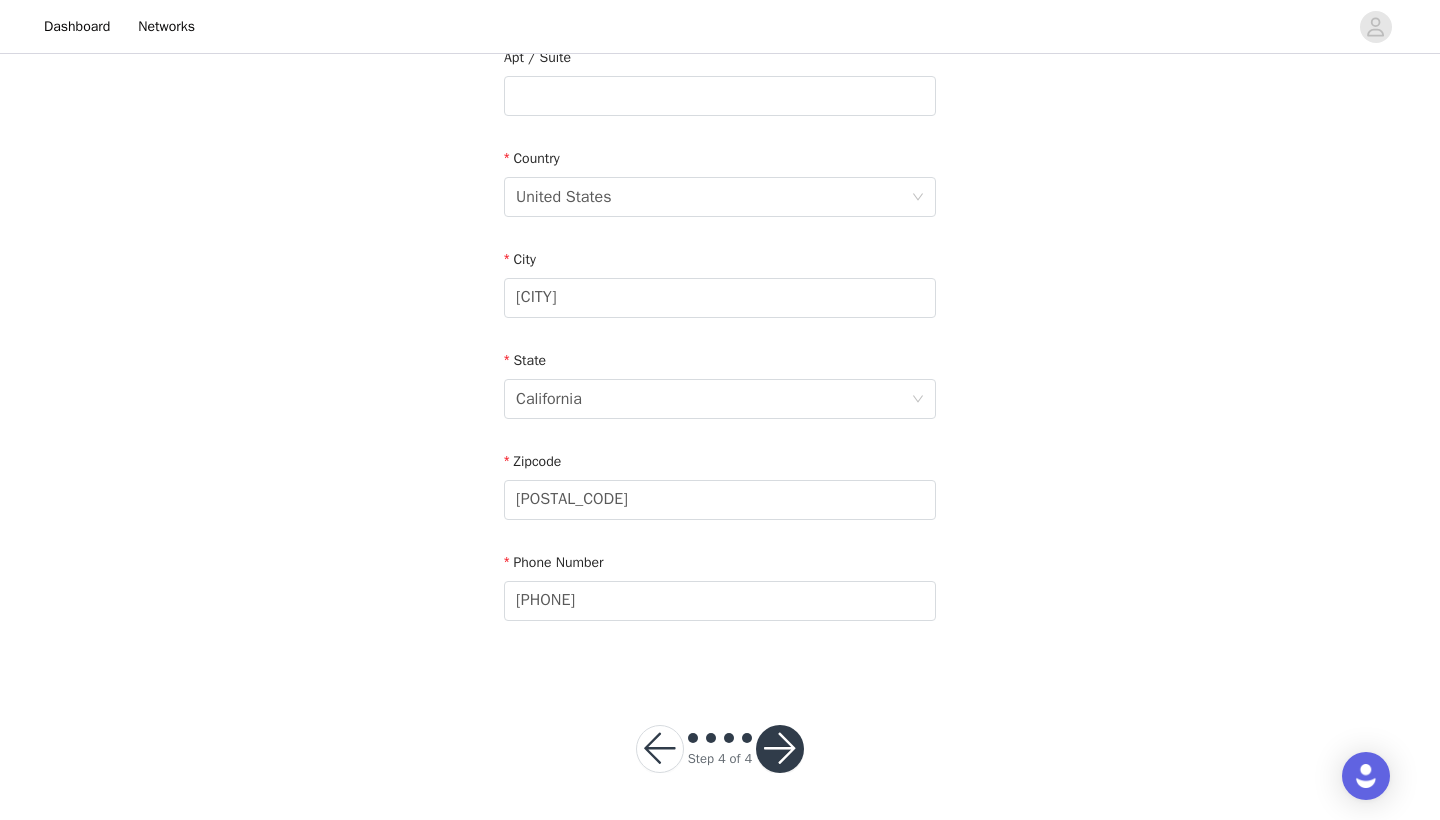 click at bounding box center (780, 749) 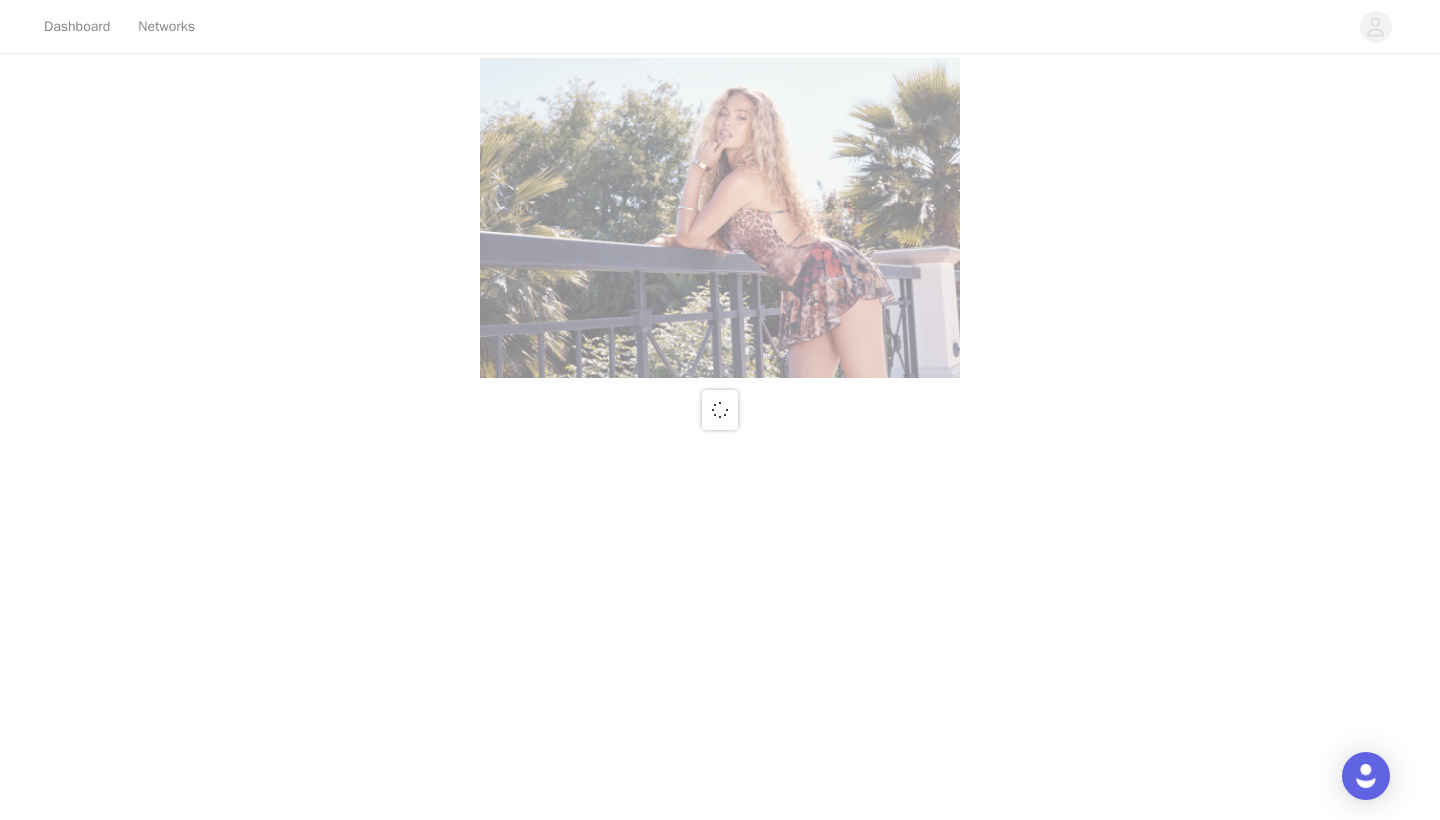 scroll, scrollTop: 0, scrollLeft: 0, axis: both 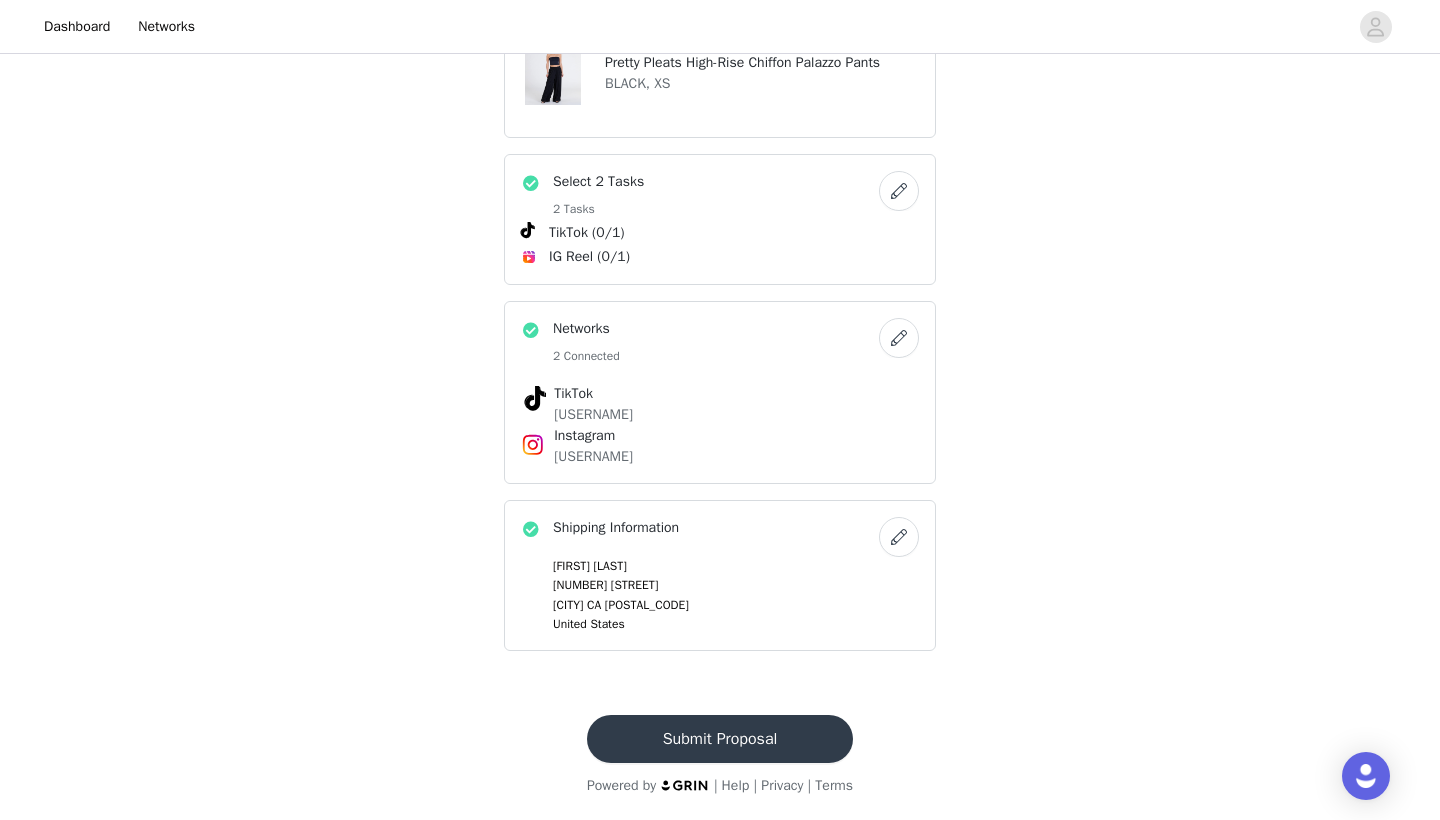 click on "Submit Proposal" at bounding box center [720, 739] 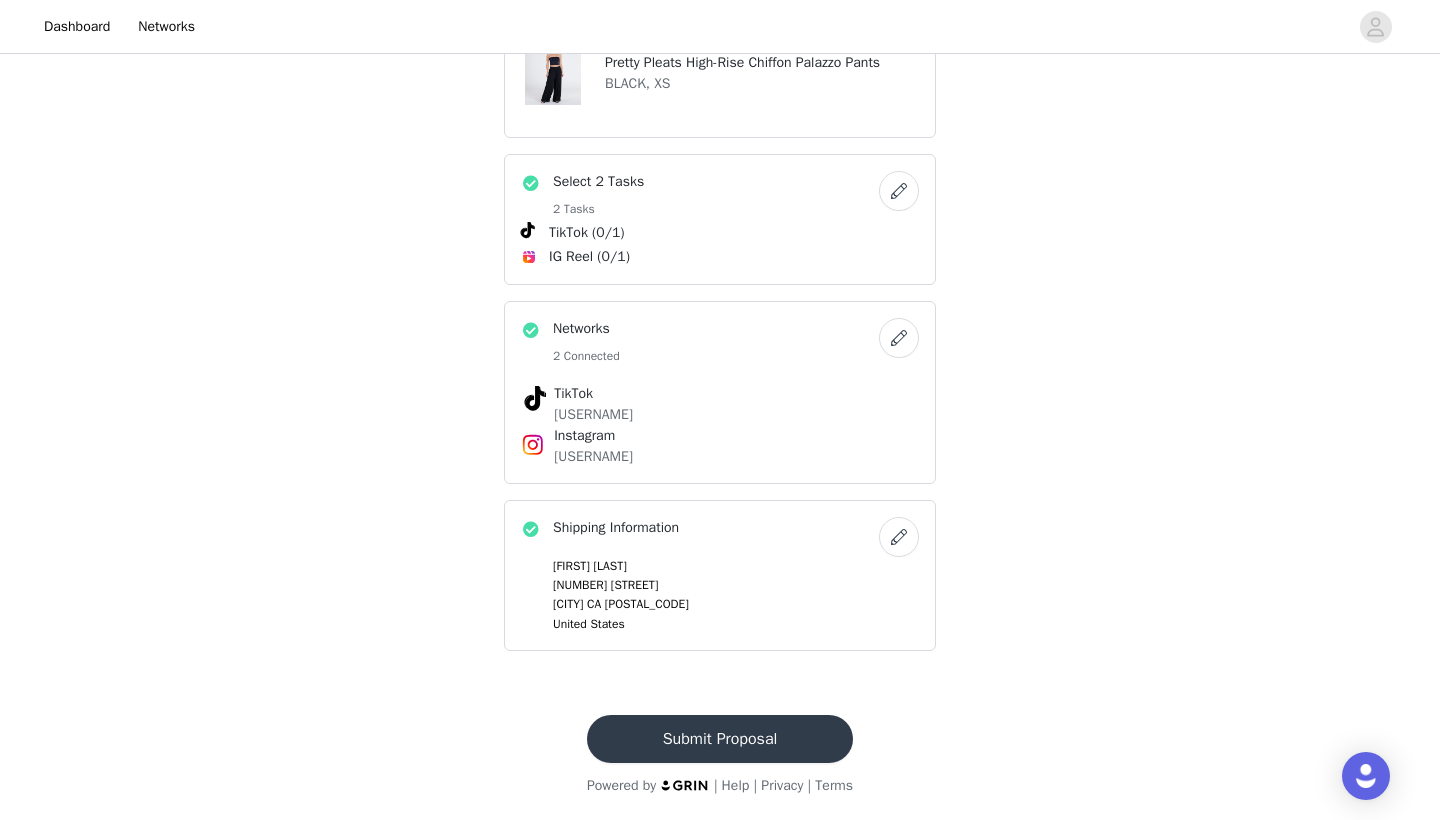 scroll, scrollTop: 0, scrollLeft: 0, axis: both 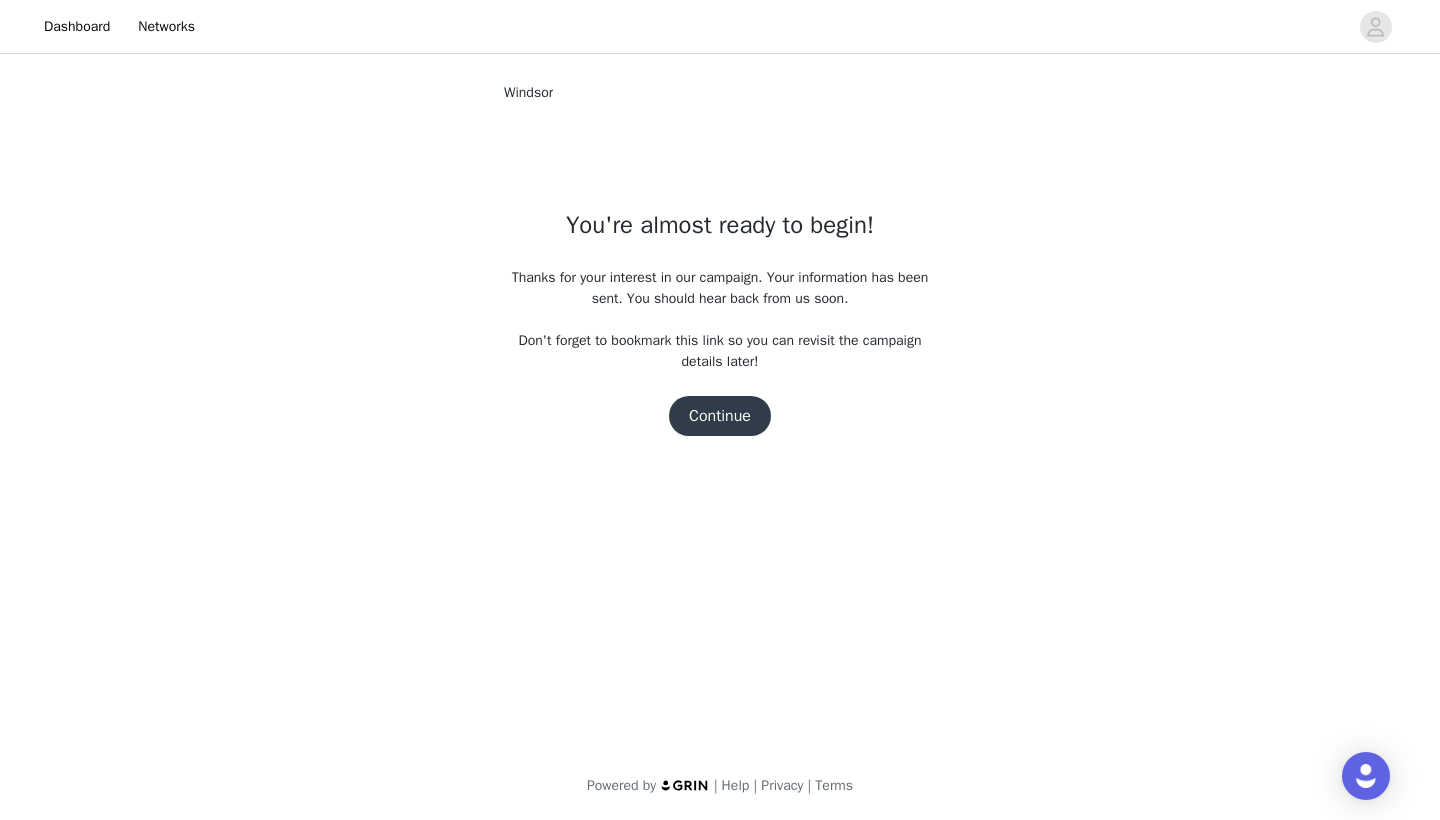 click on "Continue" at bounding box center (720, 416) 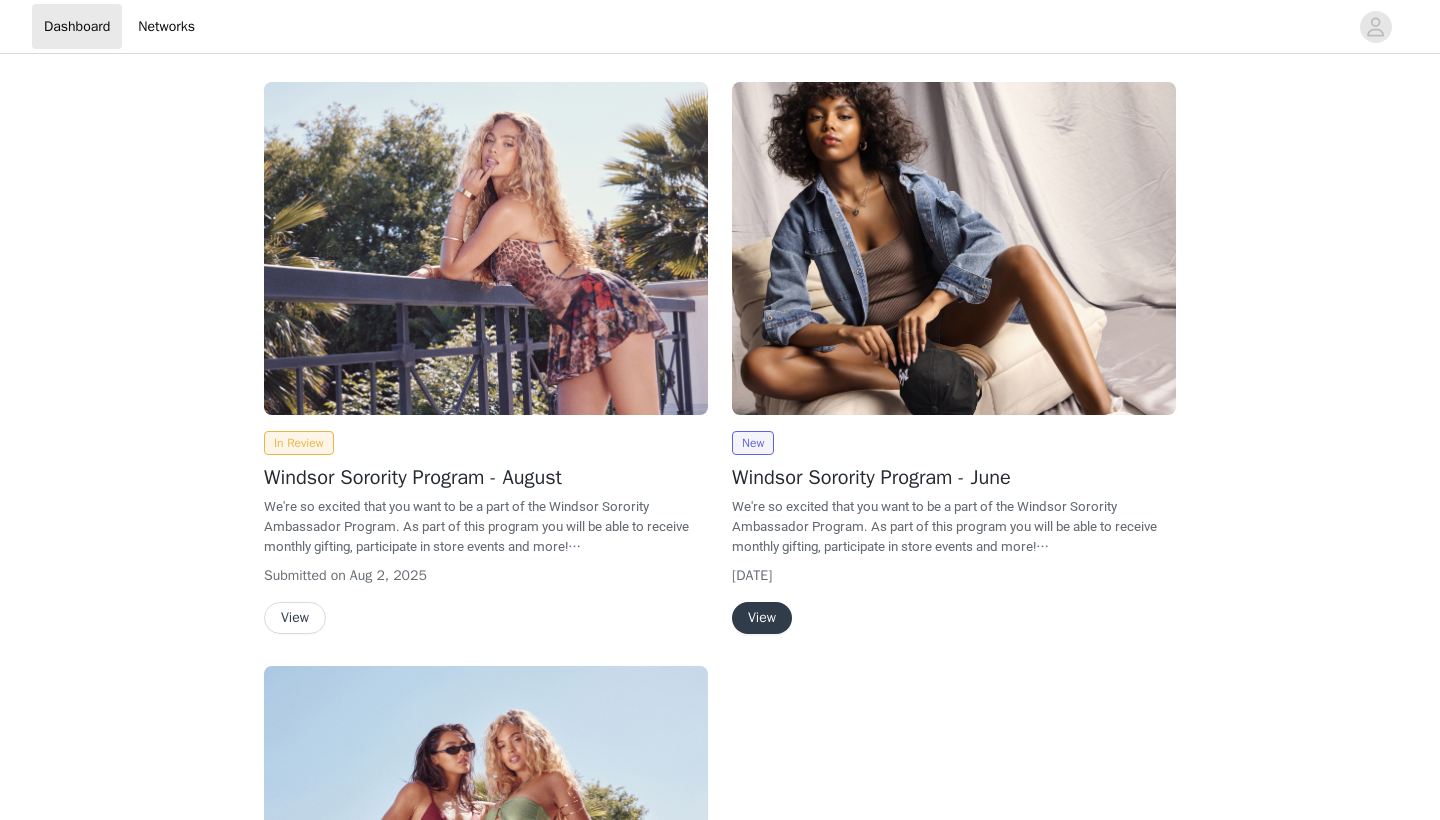 scroll, scrollTop: 0, scrollLeft: 0, axis: both 